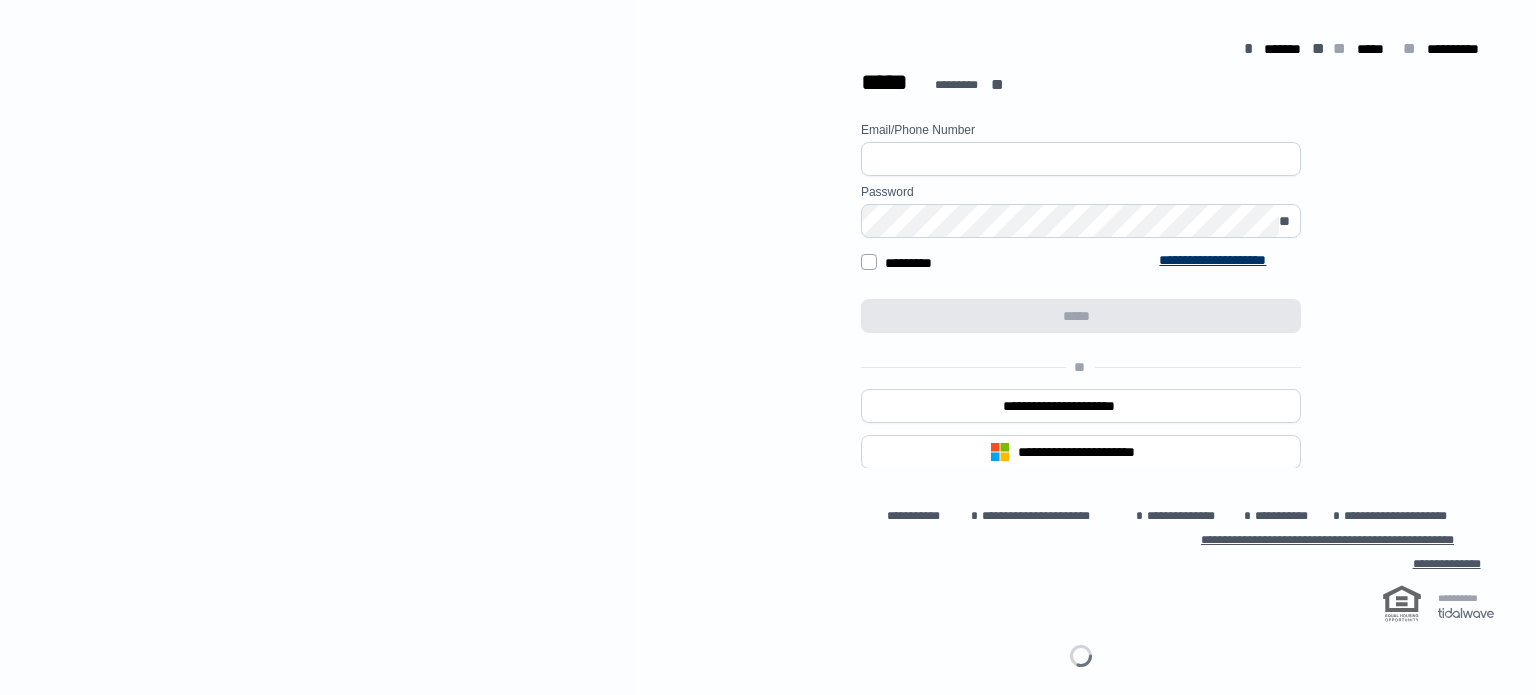 scroll, scrollTop: 0, scrollLeft: 0, axis: both 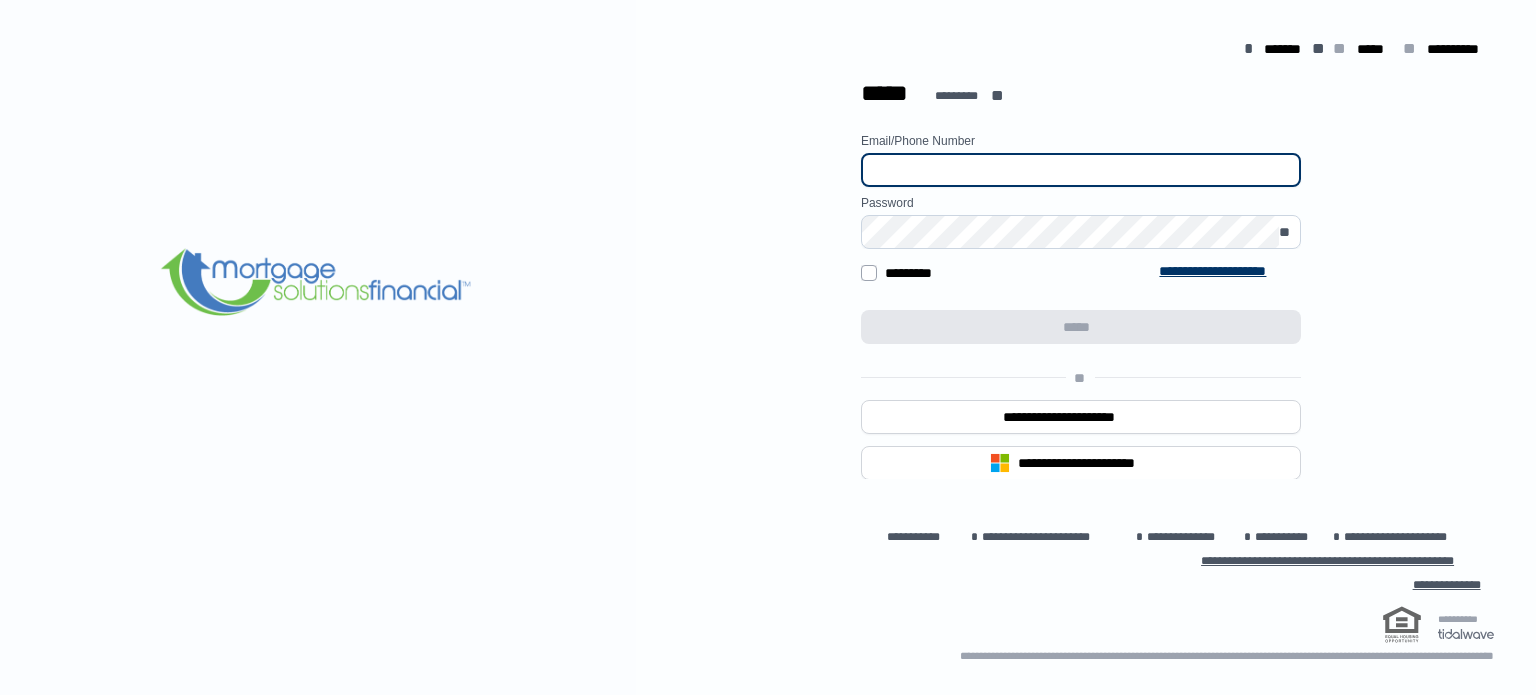 click at bounding box center (1081, 170) 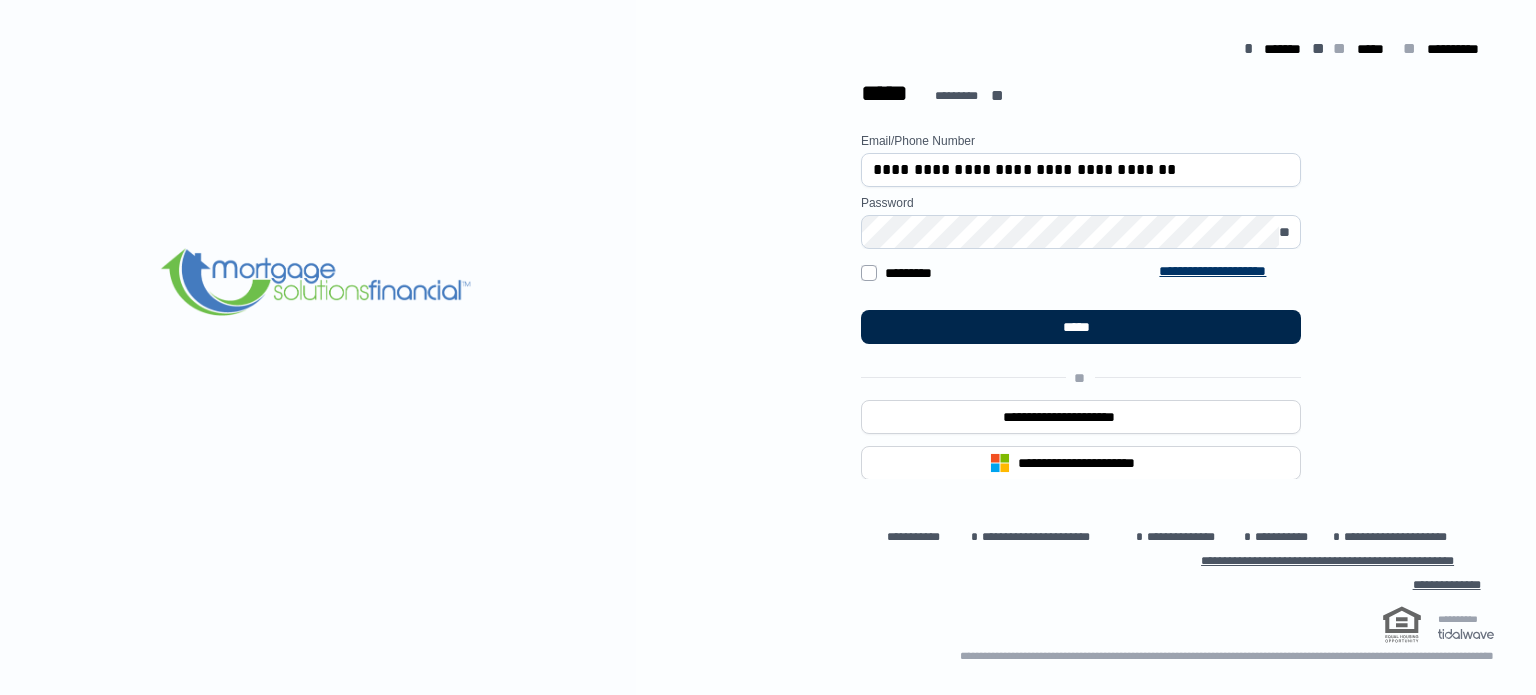 click on "*****" at bounding box center (1081, 327) 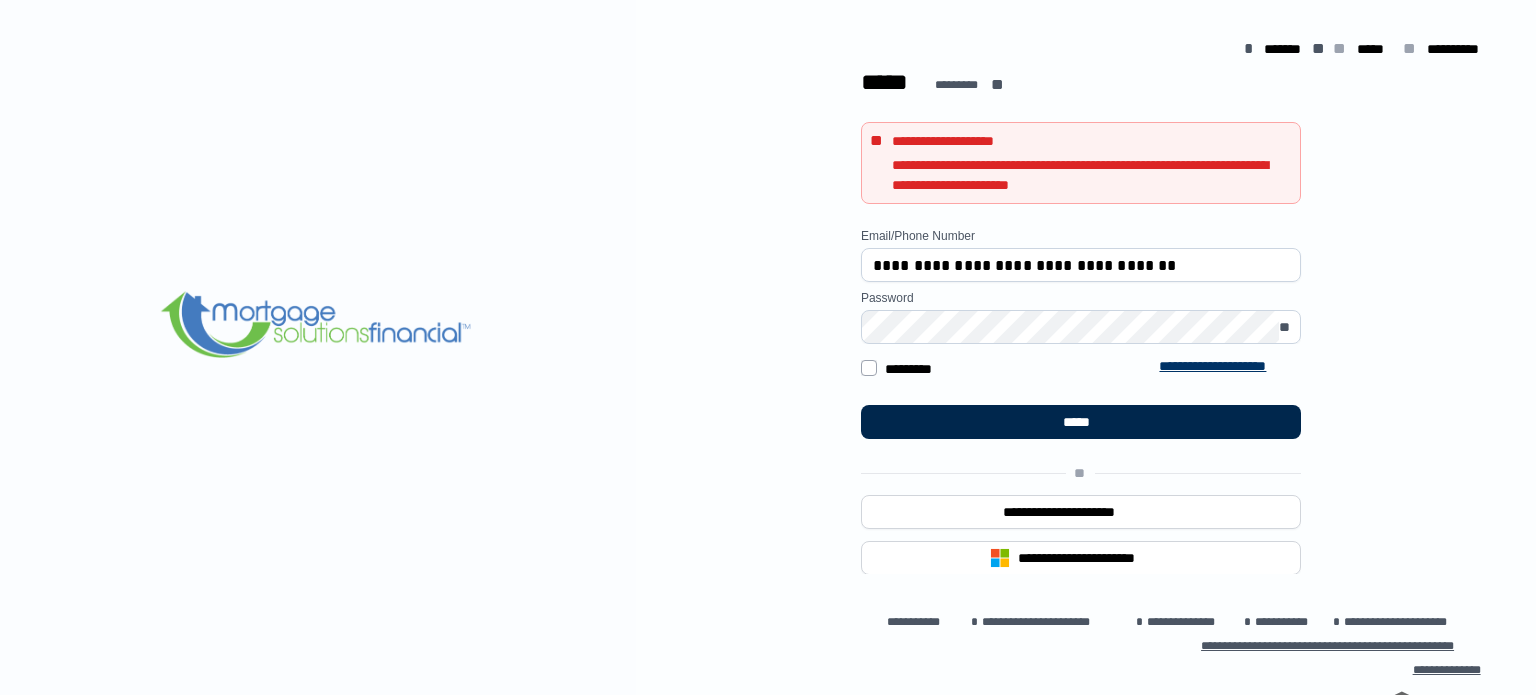 click on "*****" at bounding box center (1081, 422) 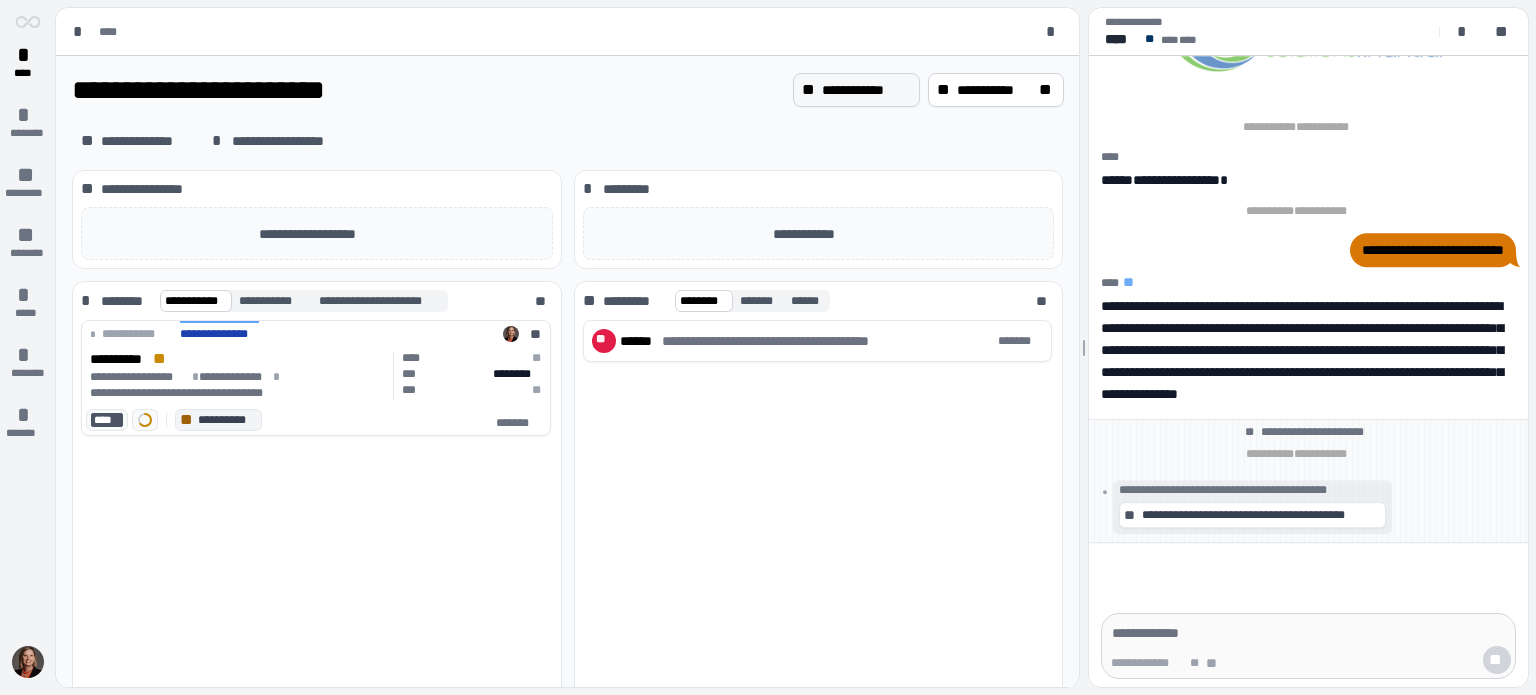 click on "**********" at bounding box center [866, 90] 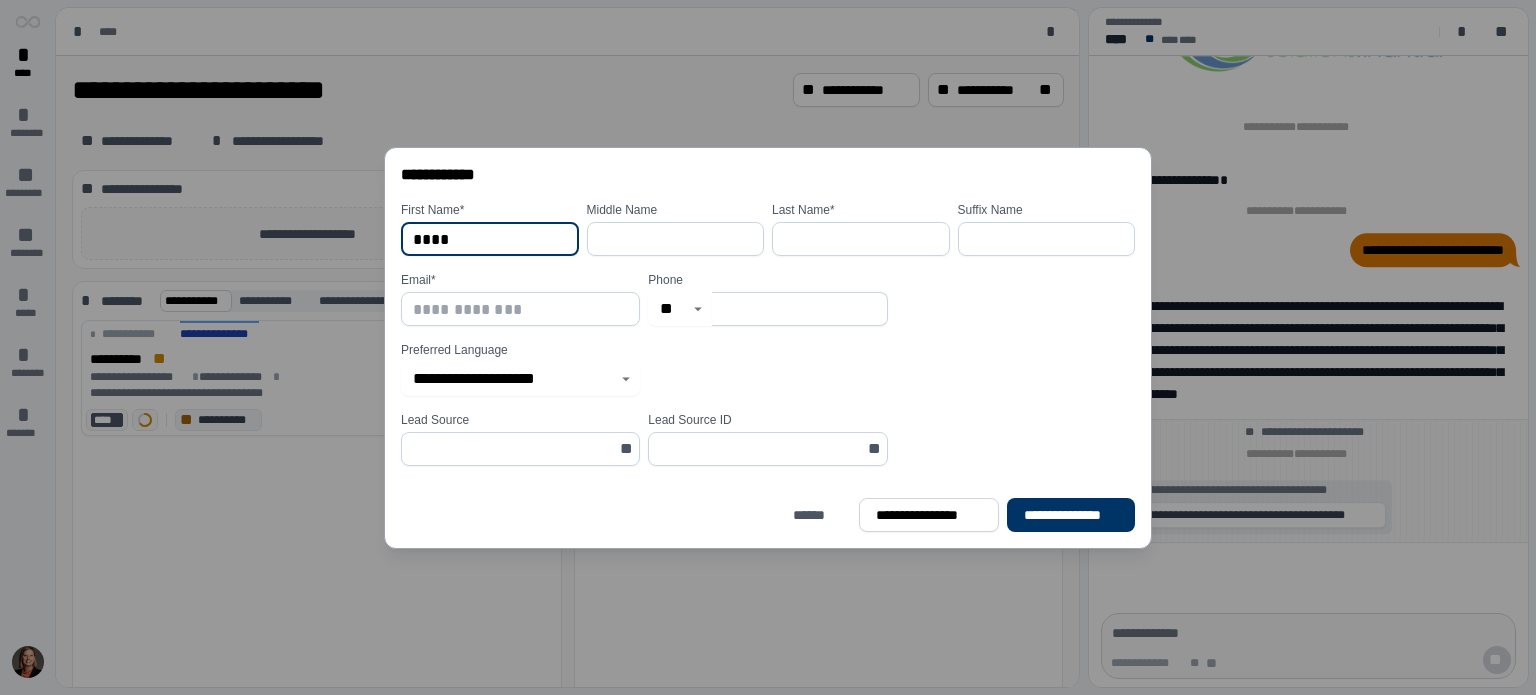 type on "****" 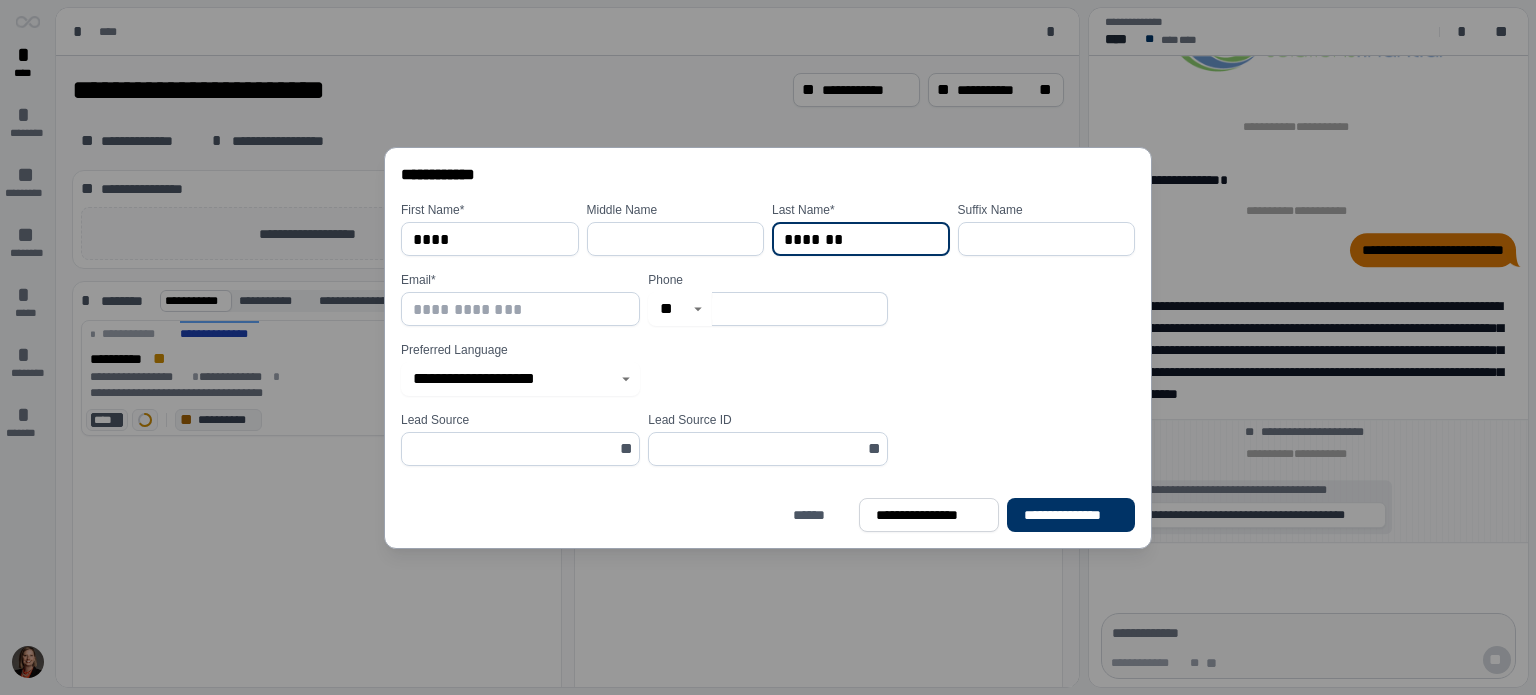 type on "*******" 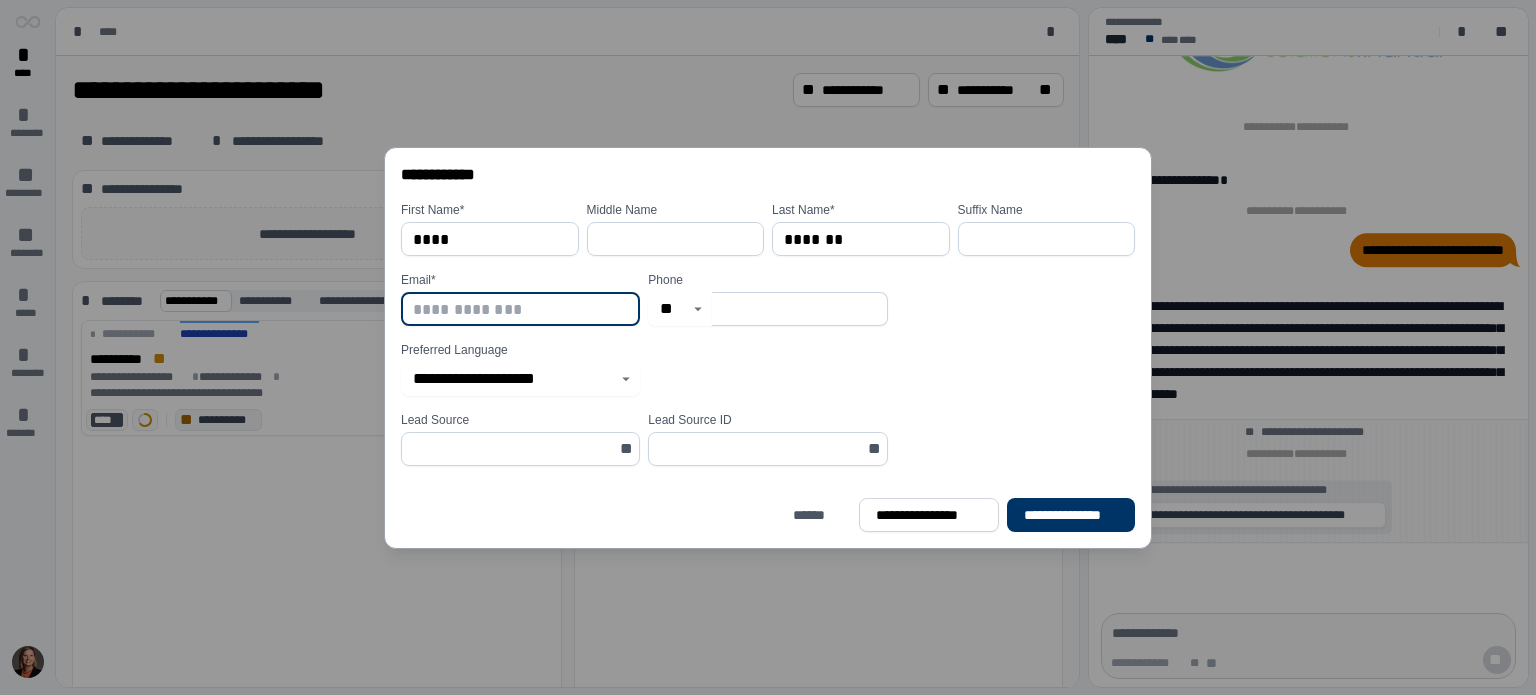 click at bounding box center (520, 309) 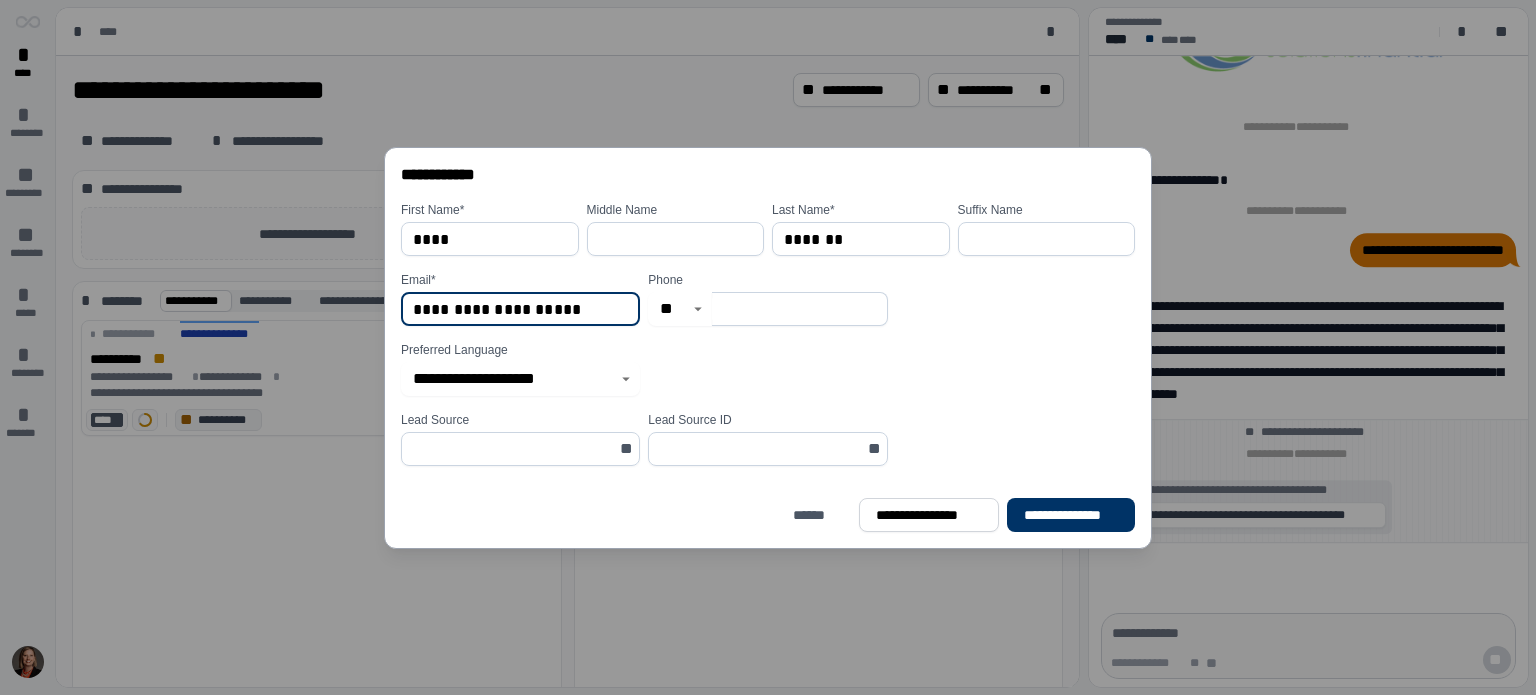 type on "**********" 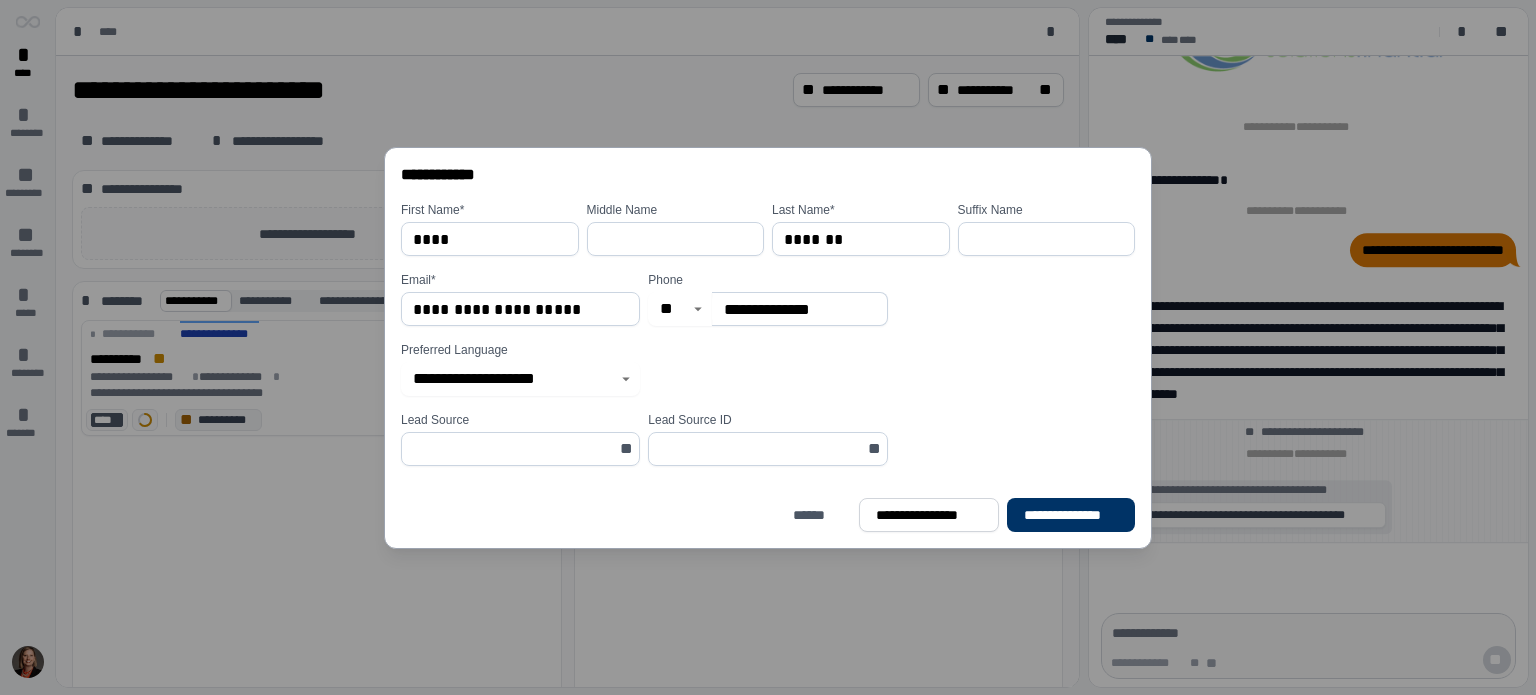 type on "**********" 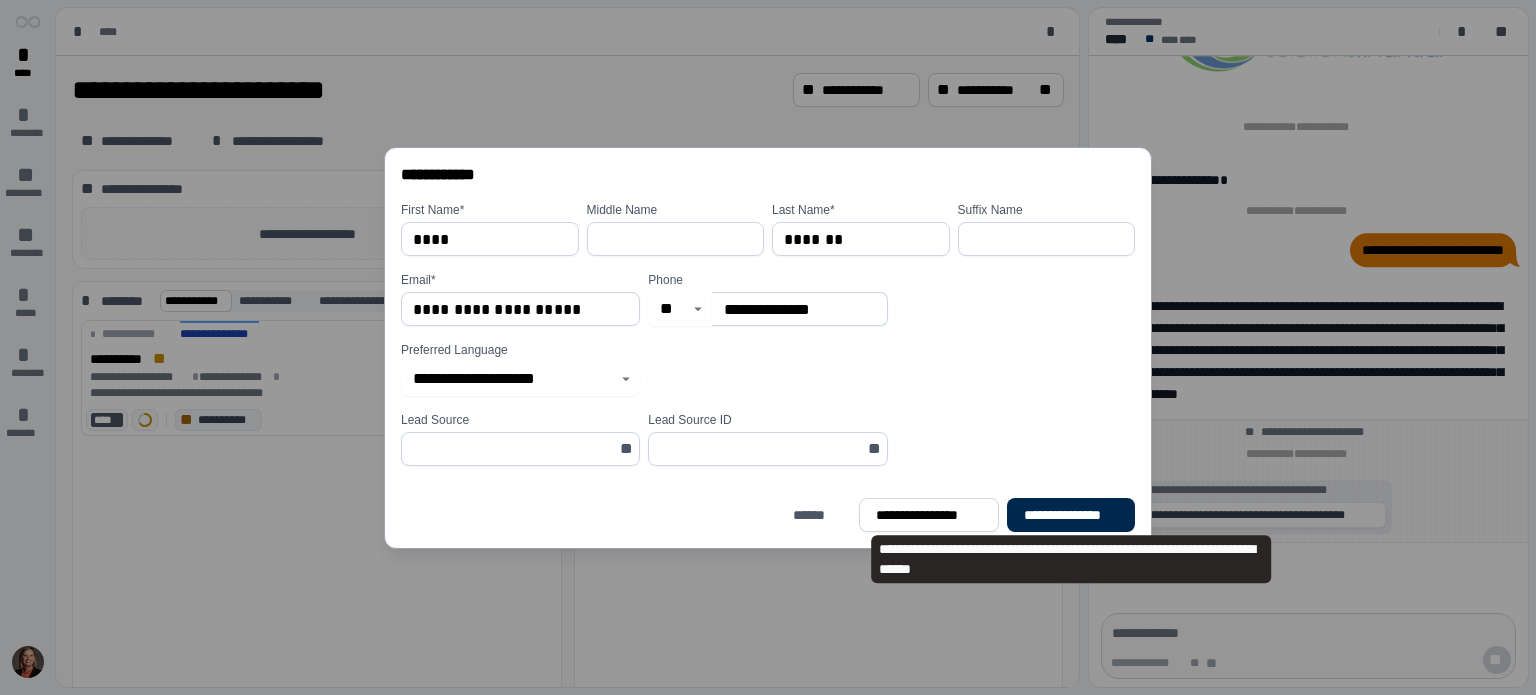 click on "**********" at bounding box center [1071, 515] 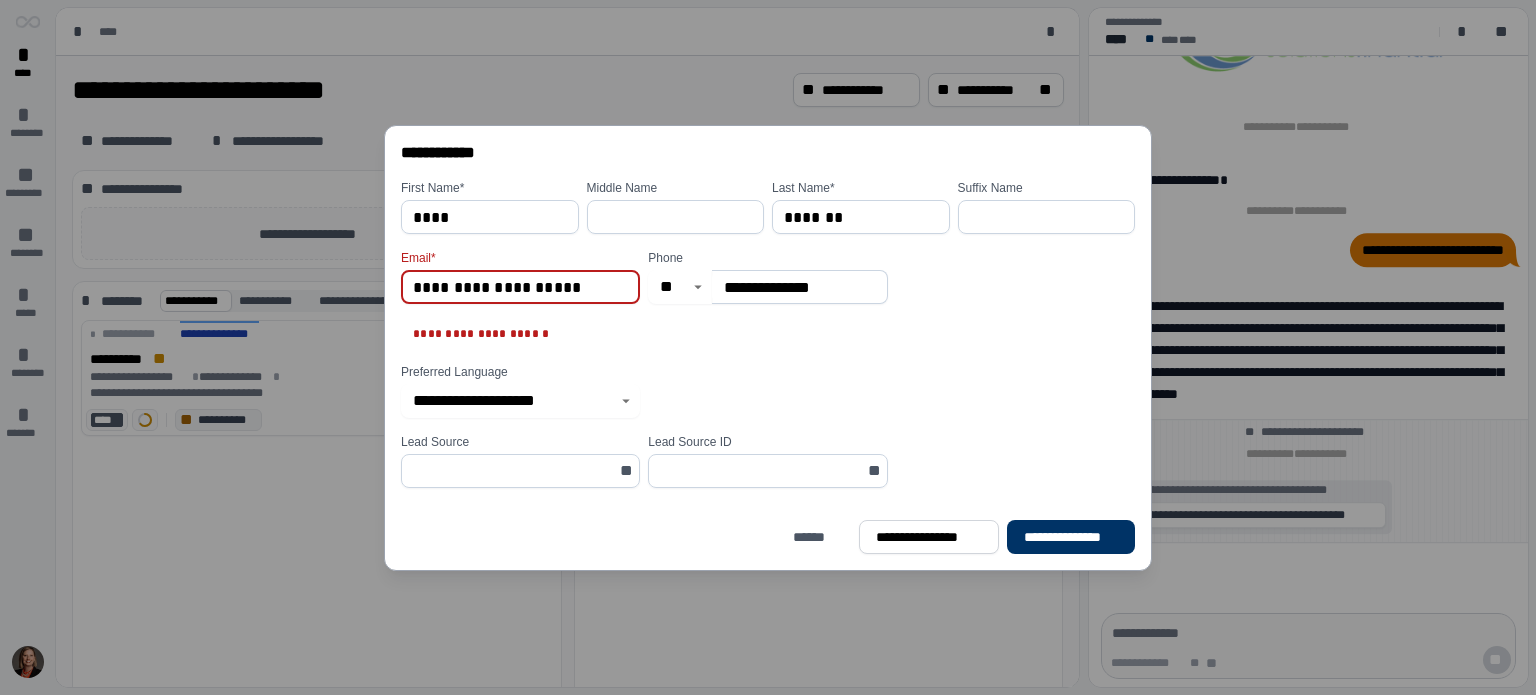 click on "**********" at bounding box center [520, 287] 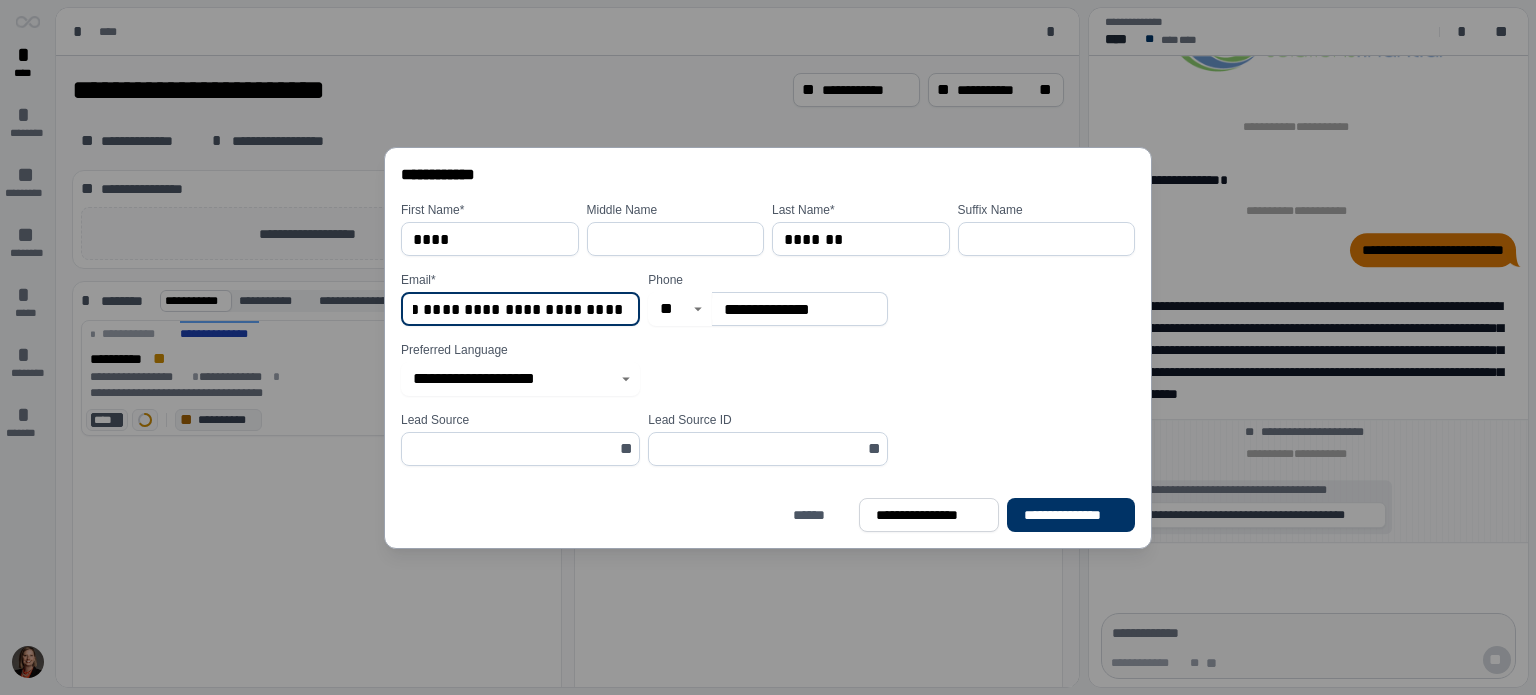scroll, scrollTop: 0, scrollLeft: 118, axis: horizontal 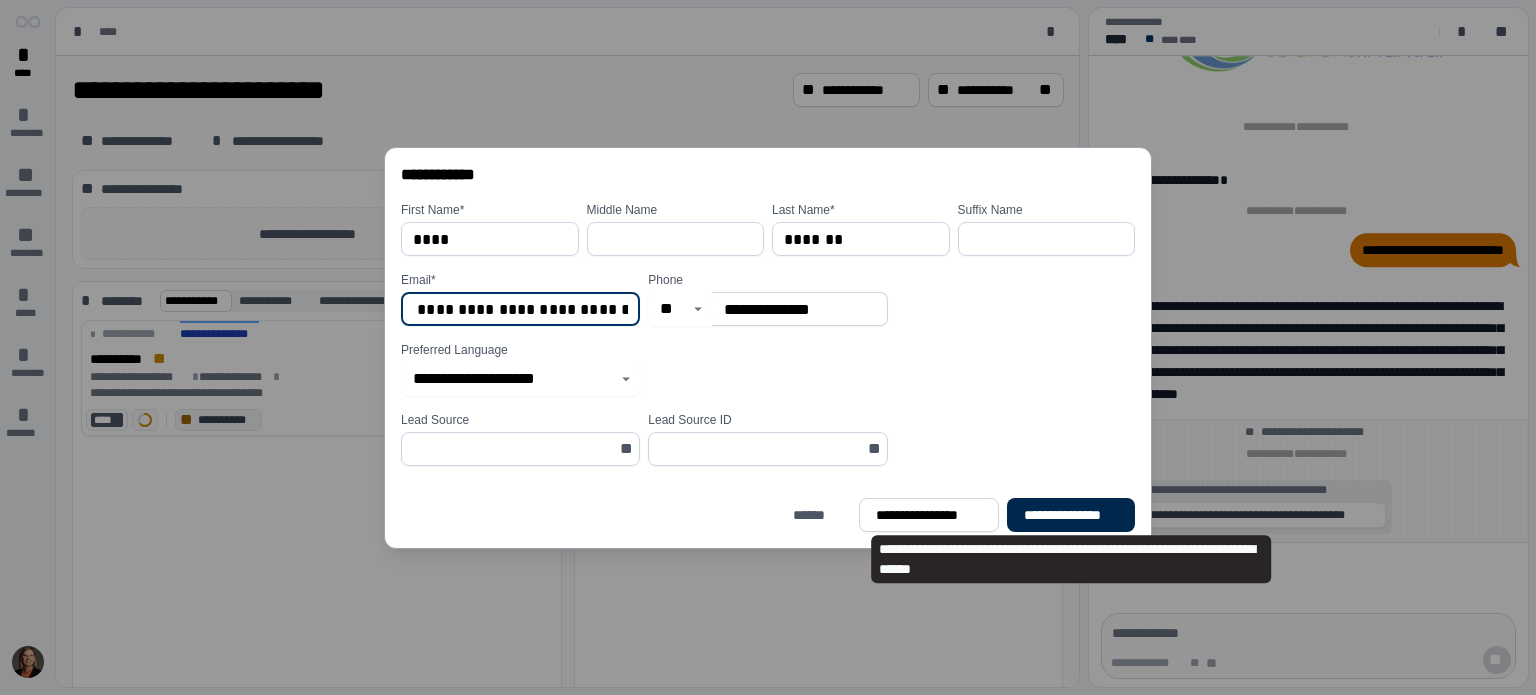 type on "**********" 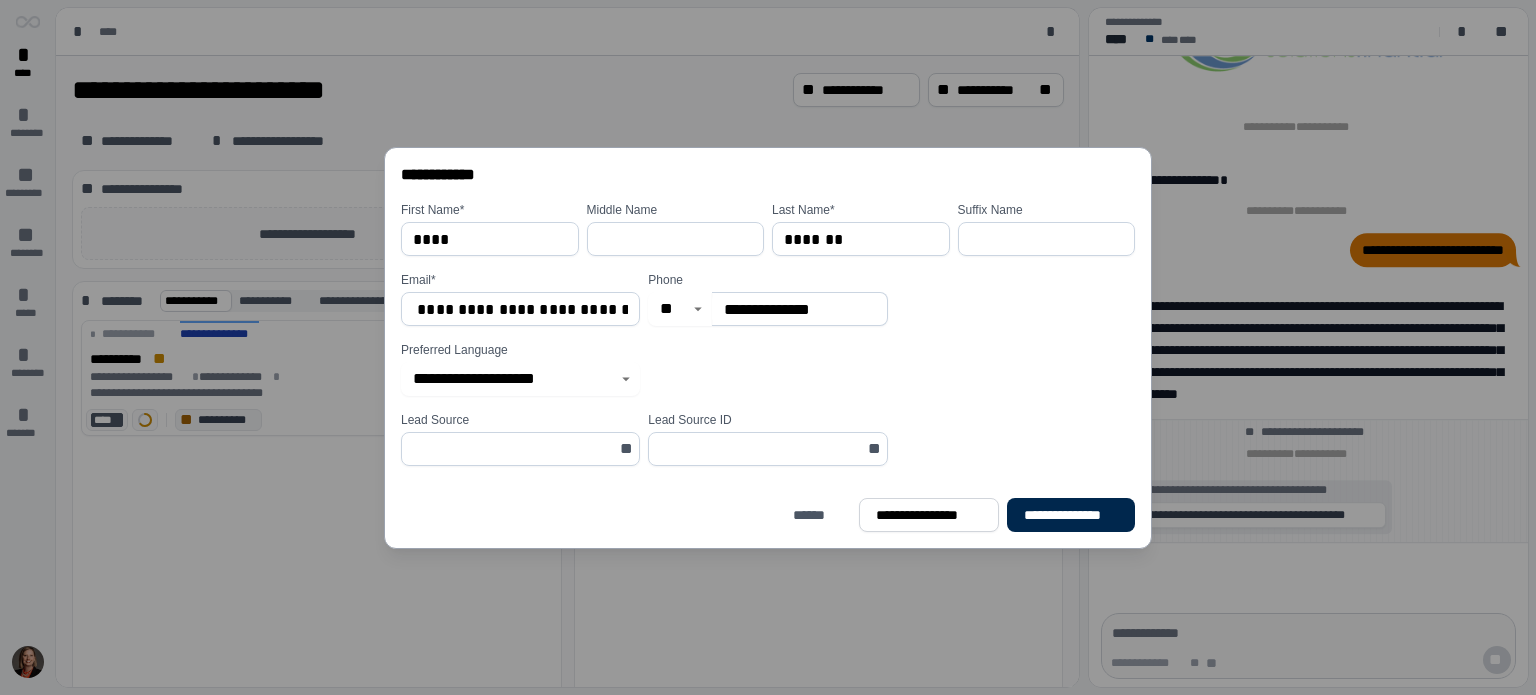 scroll, scrollTop: 0, scrollLeft: 0, axis: both 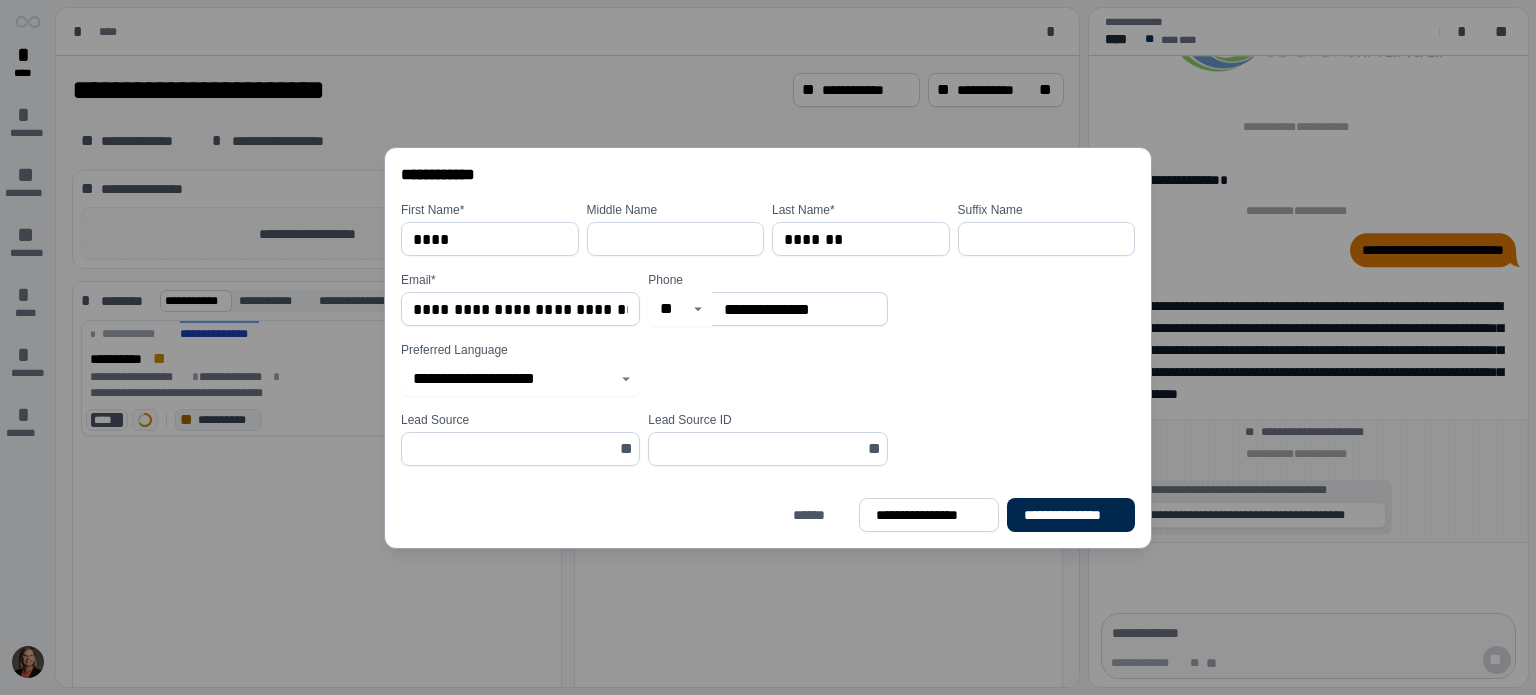 click on "**********" at bounding box center [1071, 515] 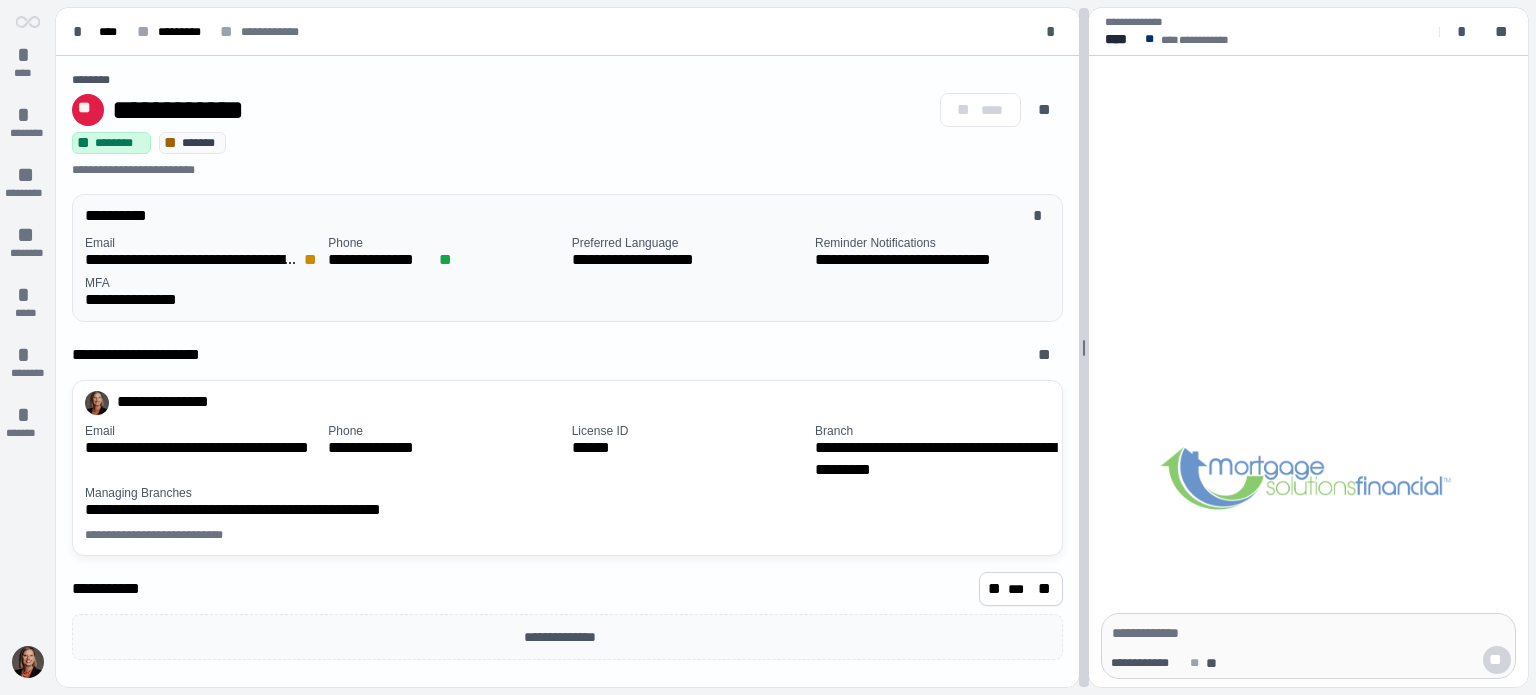click on "**********" at bounding box center [792, 347] 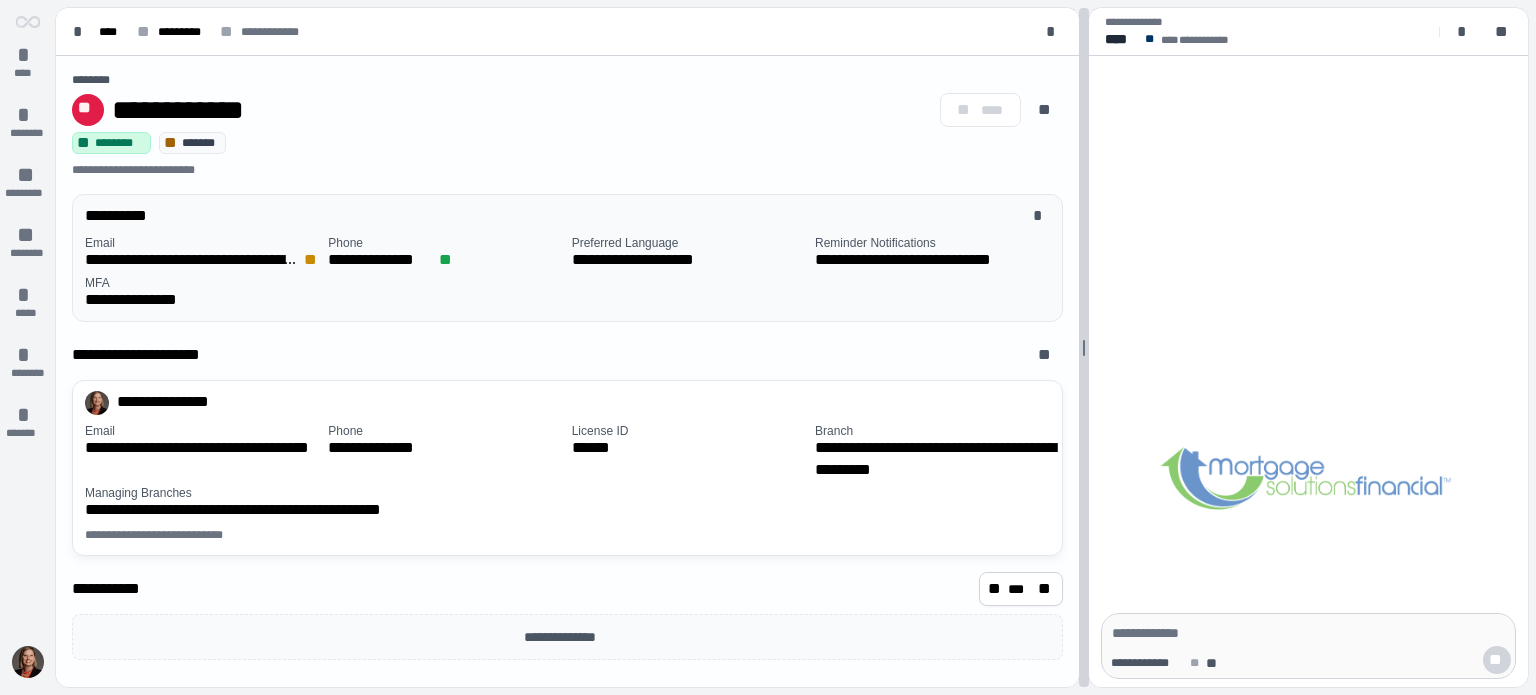 click on "**********" at bounding box center [792, 347] 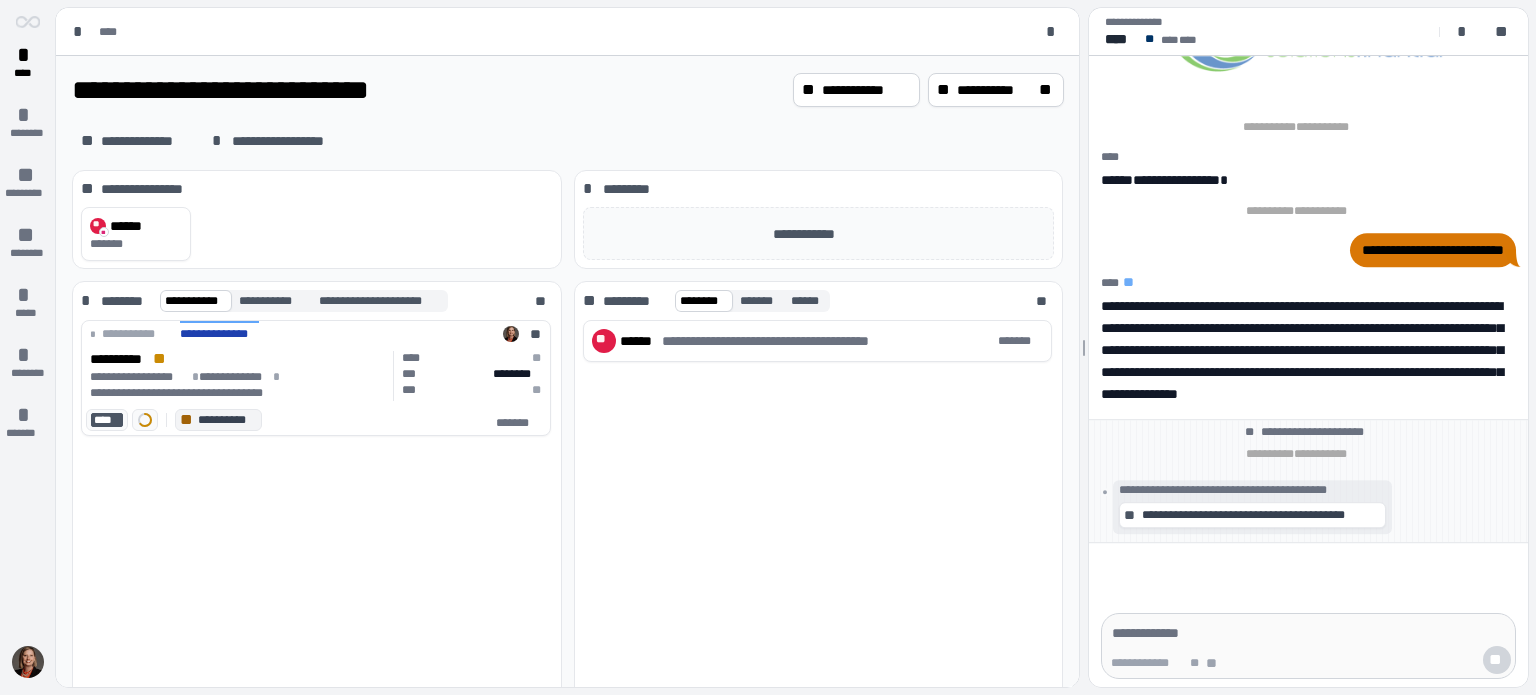 scroll, scrollTop: 0, scrollLeft: 0, axis: both 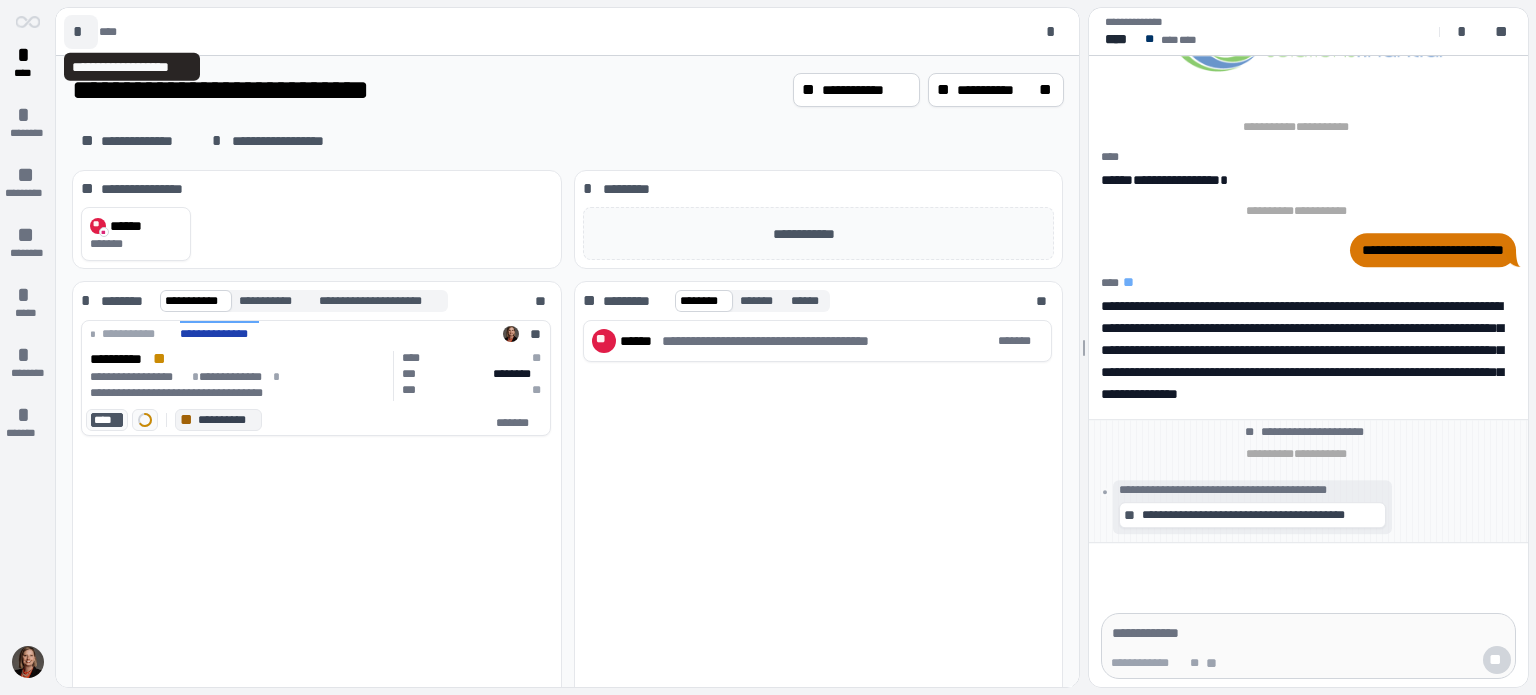 click on "*" at bounding box center [81, 32] 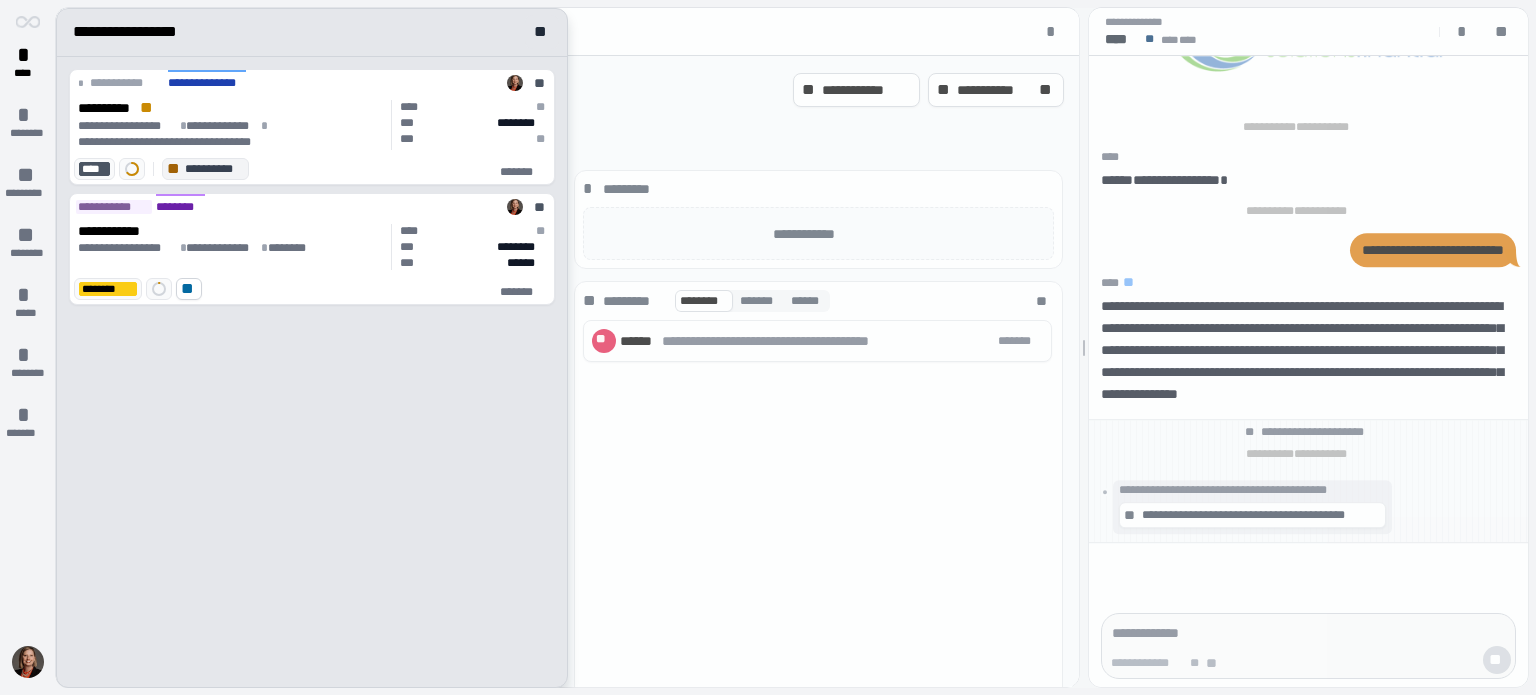click at bounding box center (792, 348) 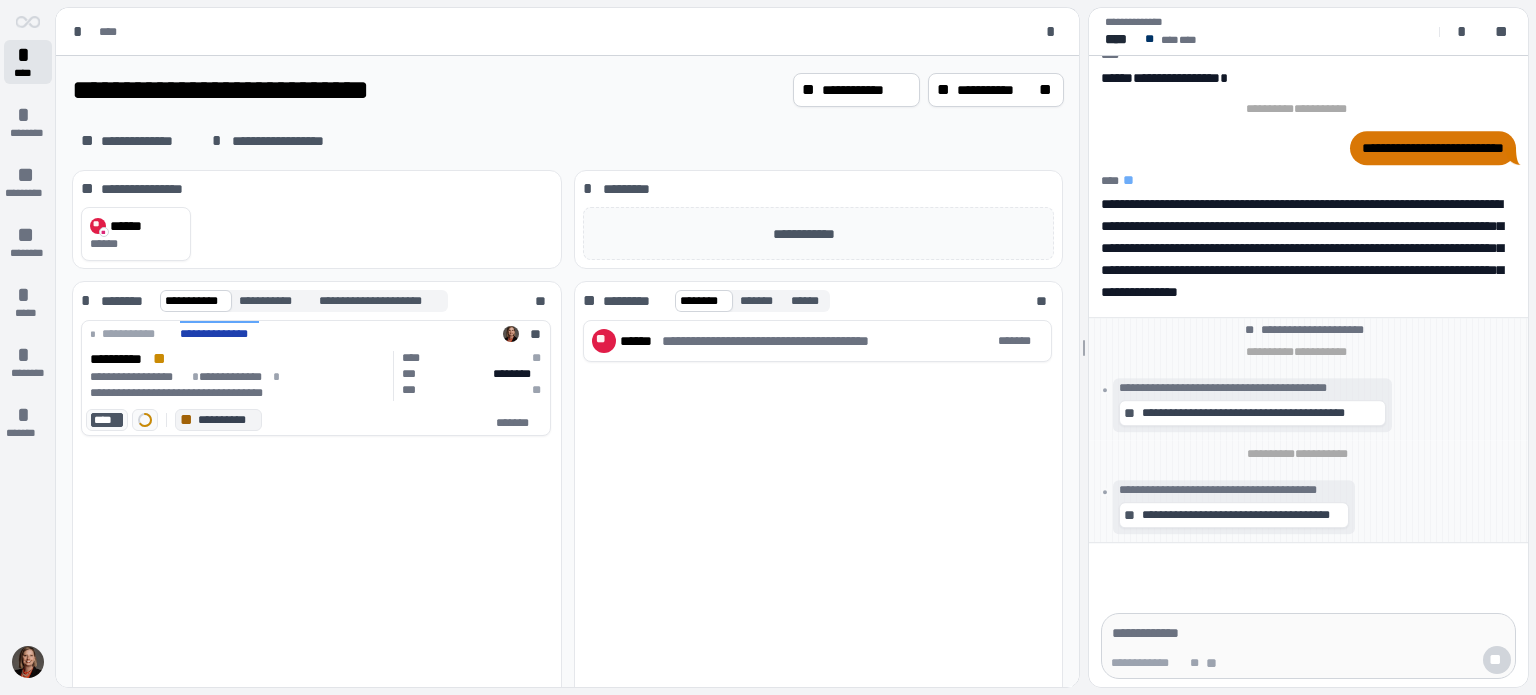 click on "*" at bounding box center [28, 55] 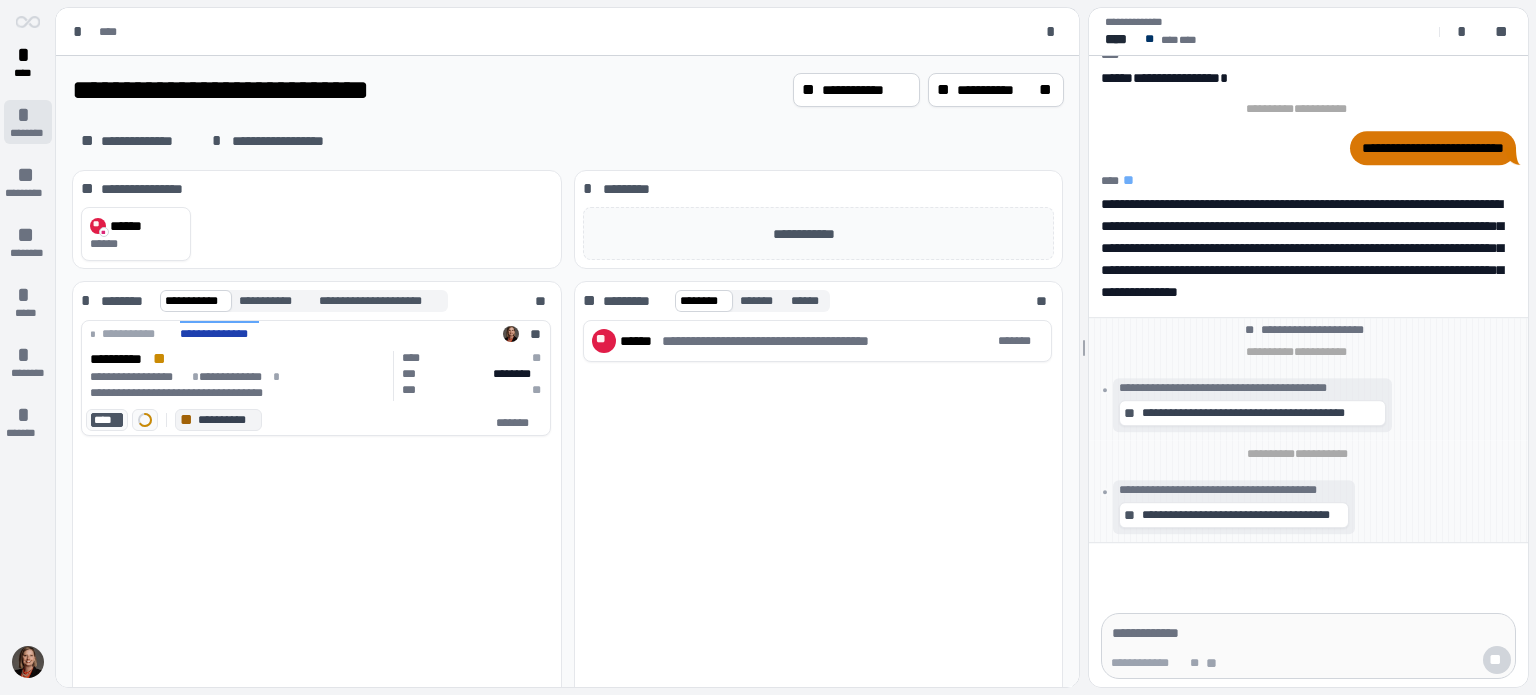click on "* ********" at bounding box center (28, 122) 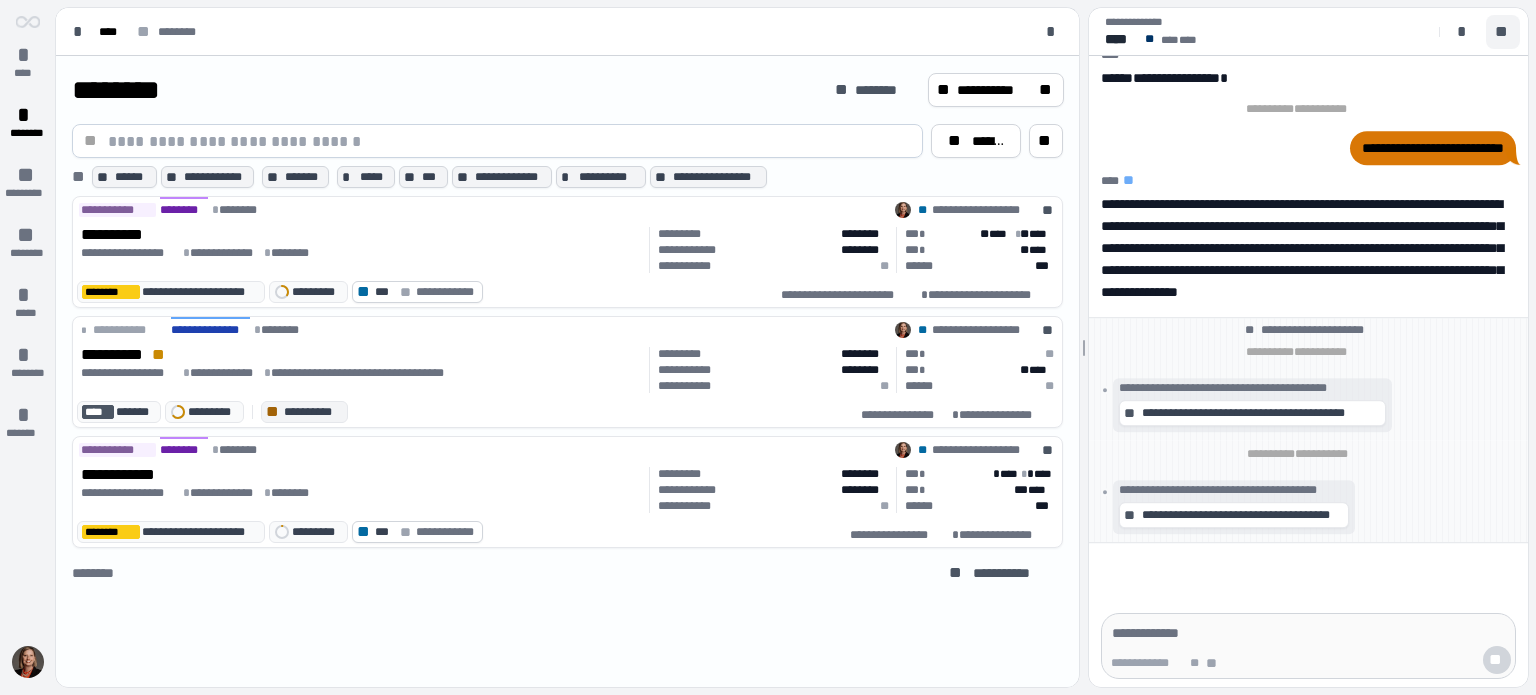 click on "**" at bounding box center (1503, 32) 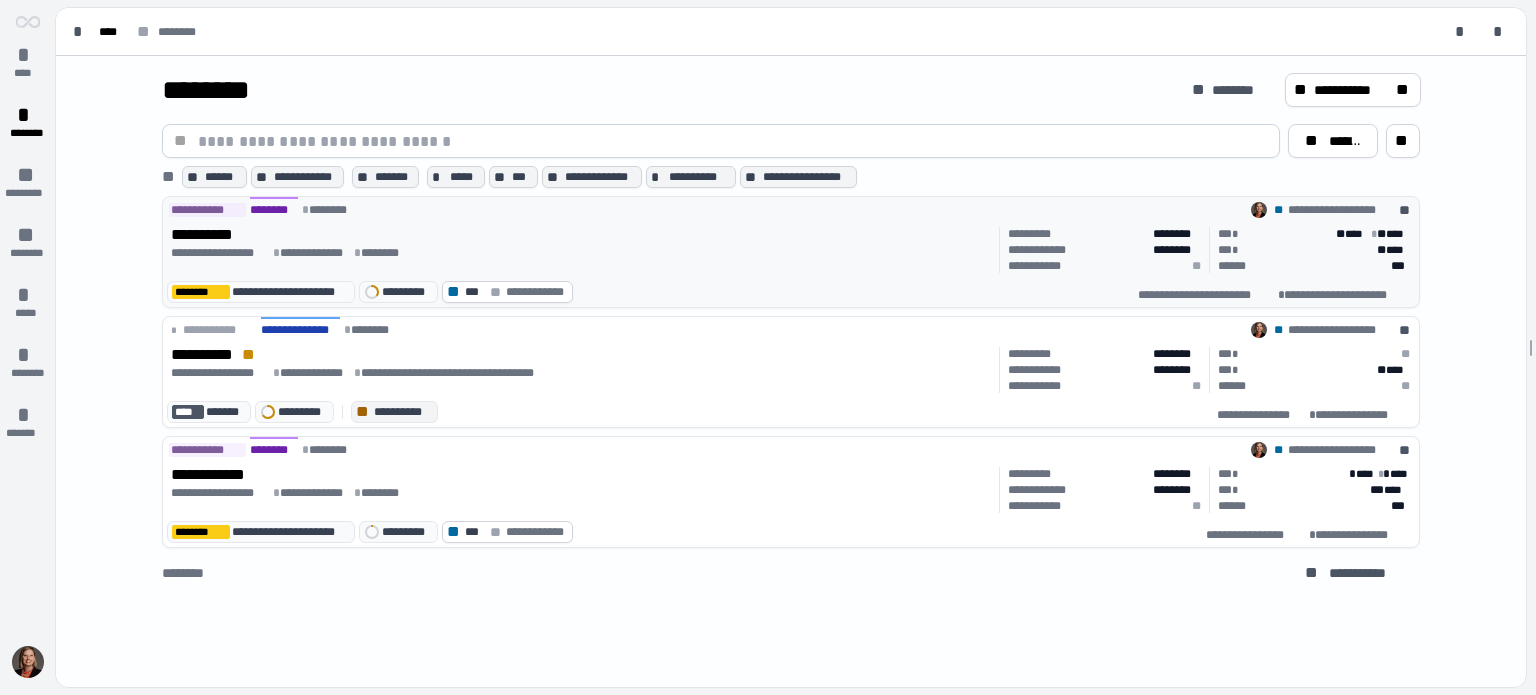 click on "**********" at bounding box center [581, 253] 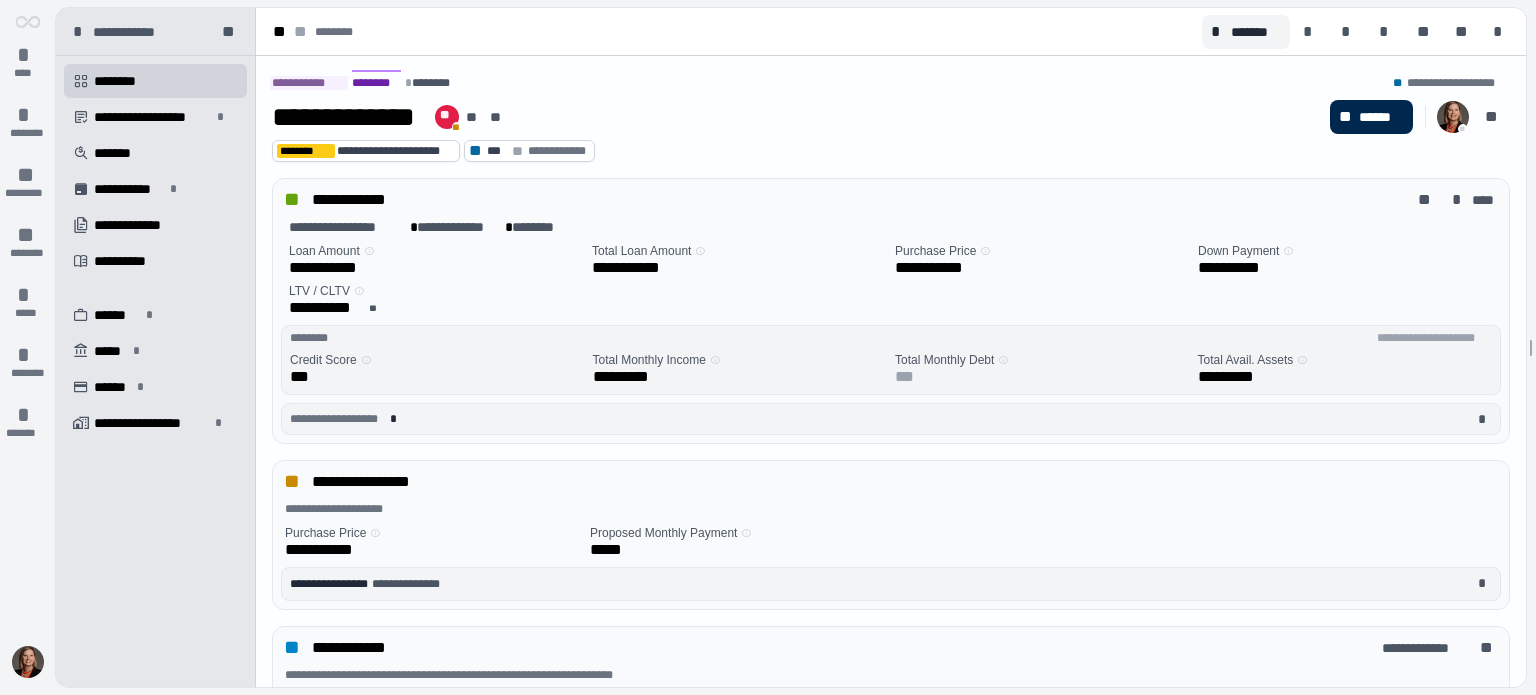 click on "******" at bounding box center (1381, 117) 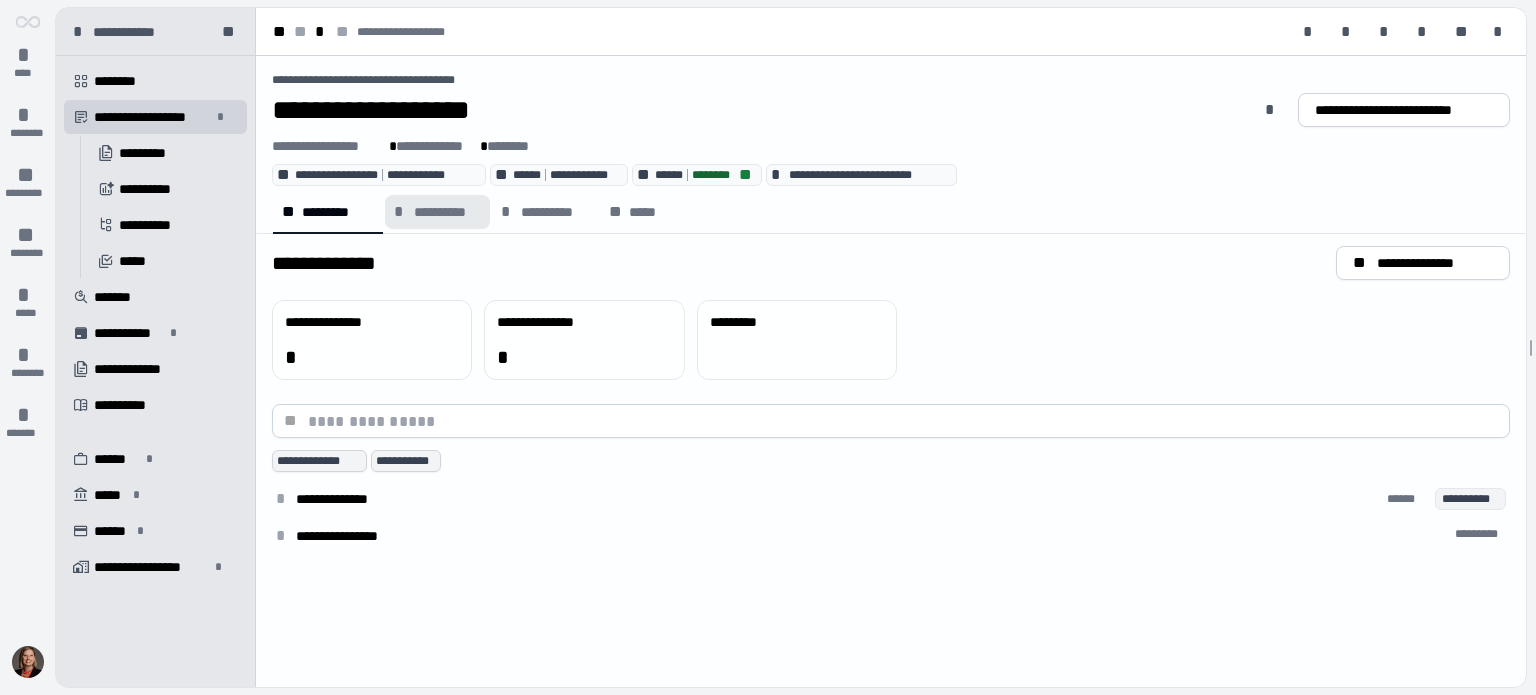 click on "**********" at bounding box center [447, 212] 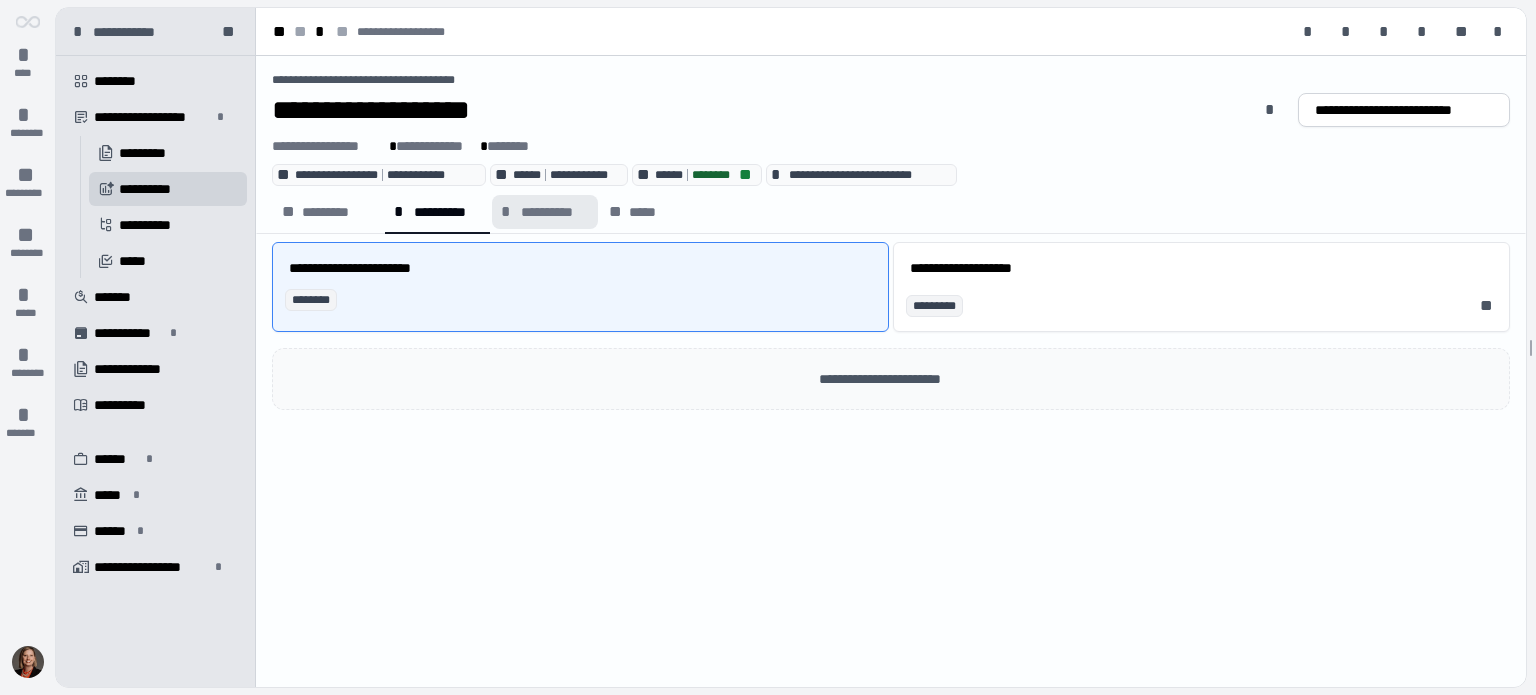 click on "**********" at bounding box center [555, 212] 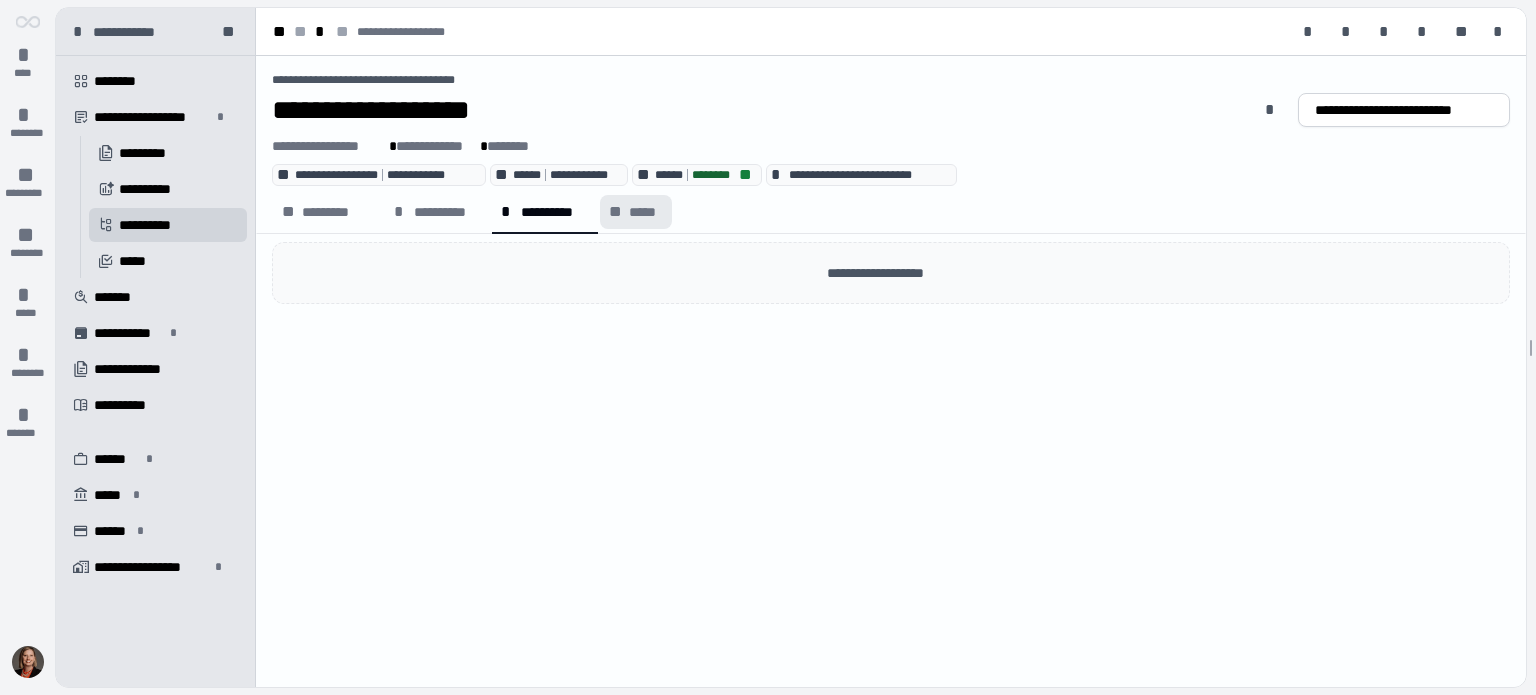 click on "** *****" at bounding box center (635, 212) 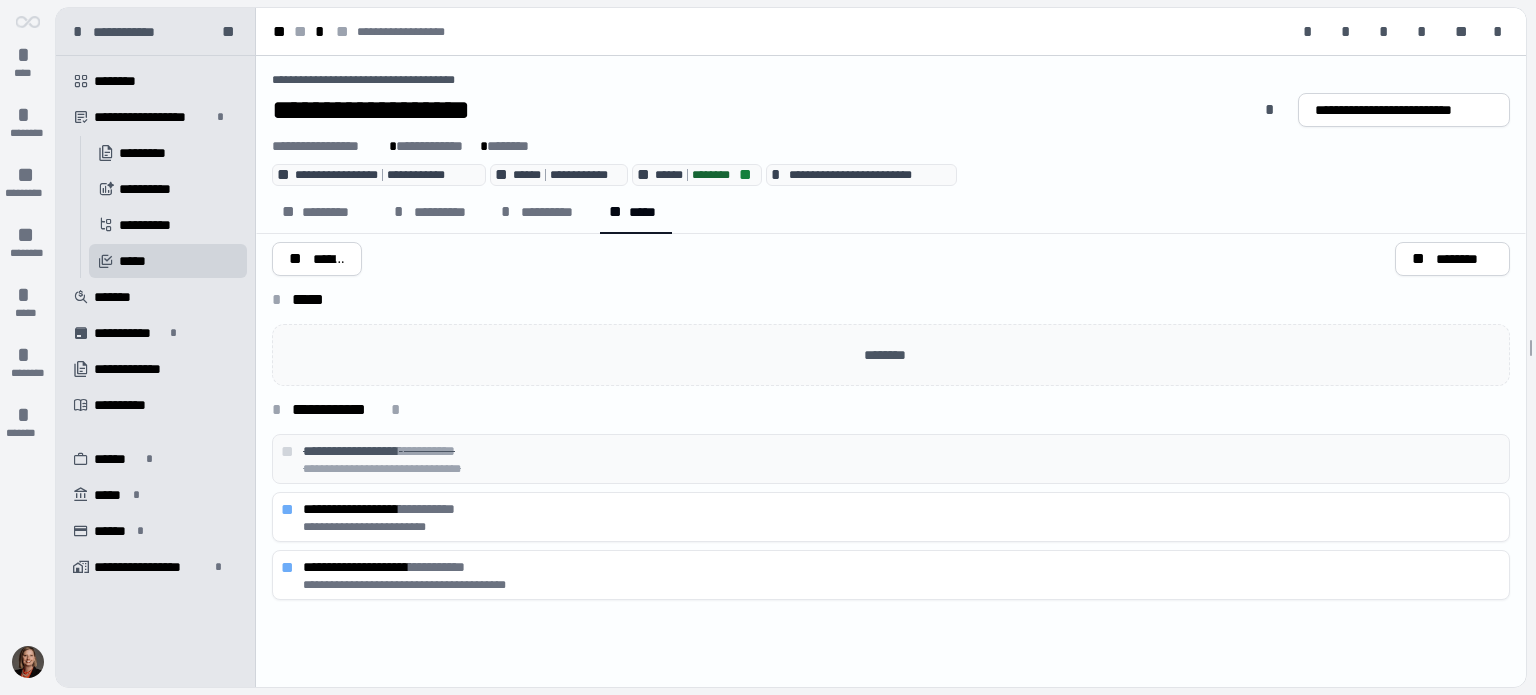 click on "**********" at bounding box center [559, 175] 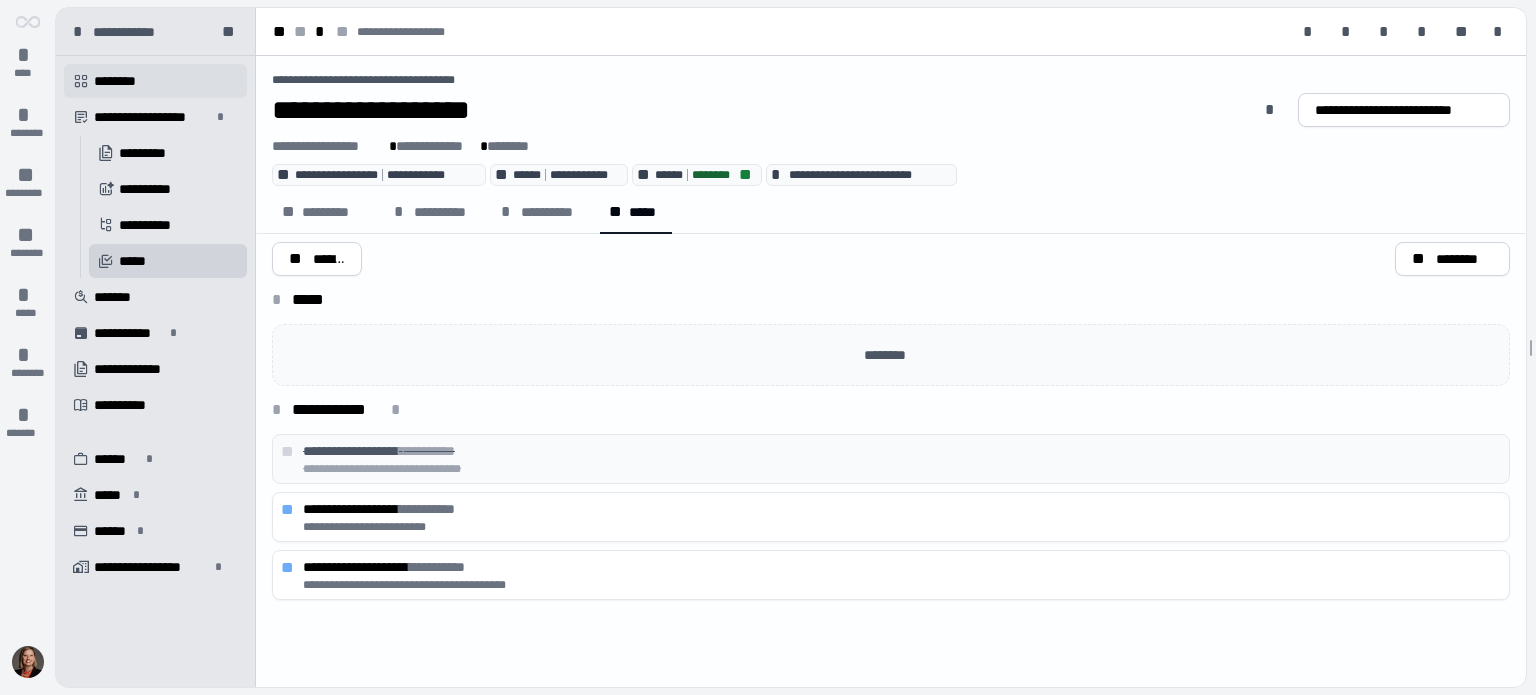 click on " ********" at bounding box center [155, 81] 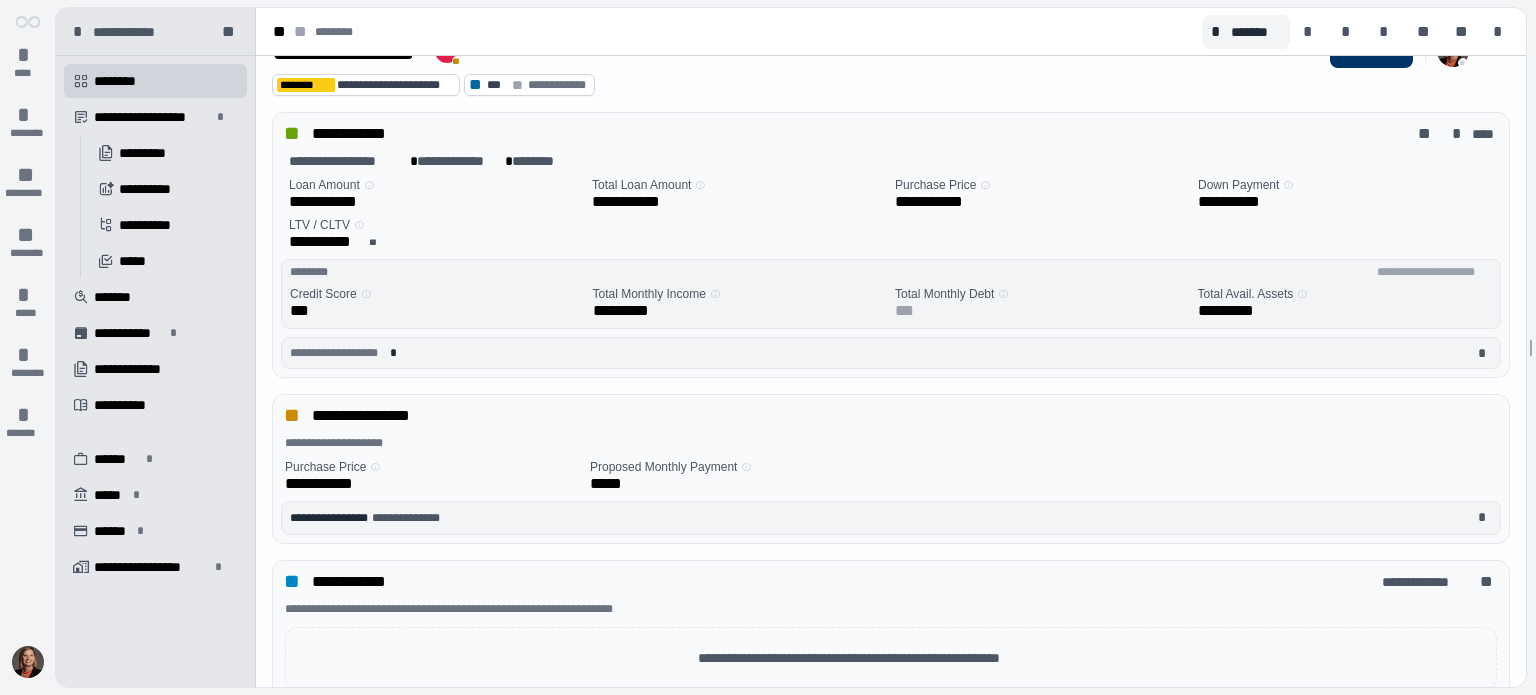 scroll, scrollTop: 0, scrollLeft: 0, axis: both 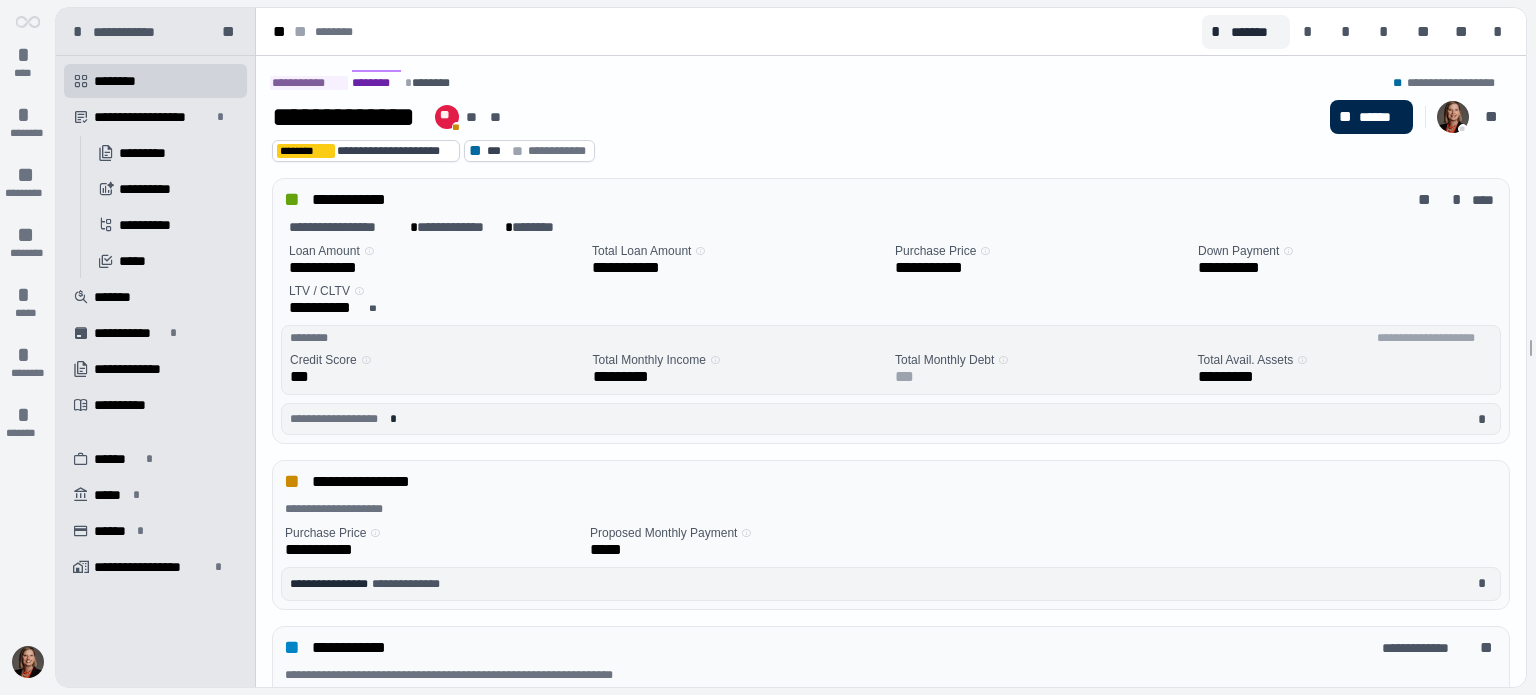 click on "******" at bounding box center [1381, 117] 